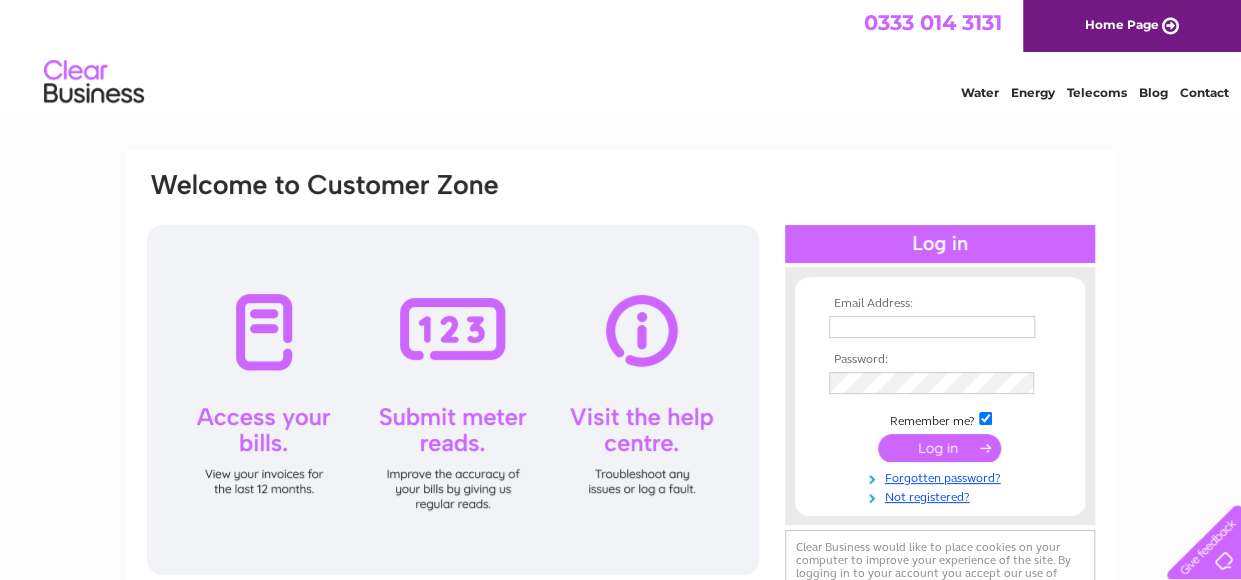 scroll, scrollTop: 0, scrollLeft: 0, axis: both 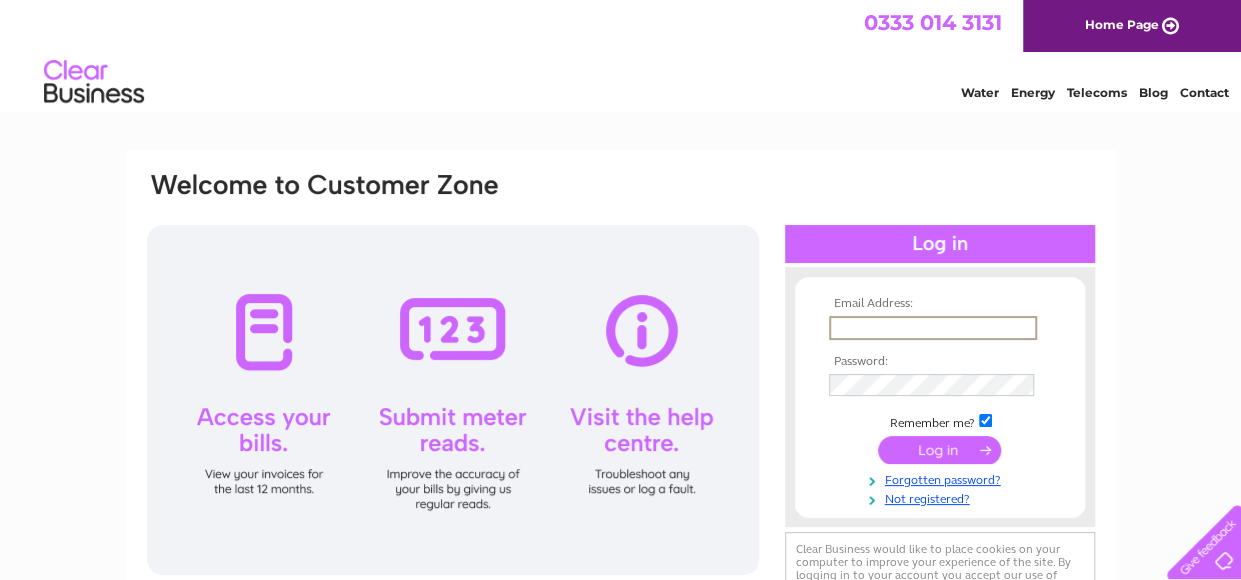 click at bounding box center [933, 328] 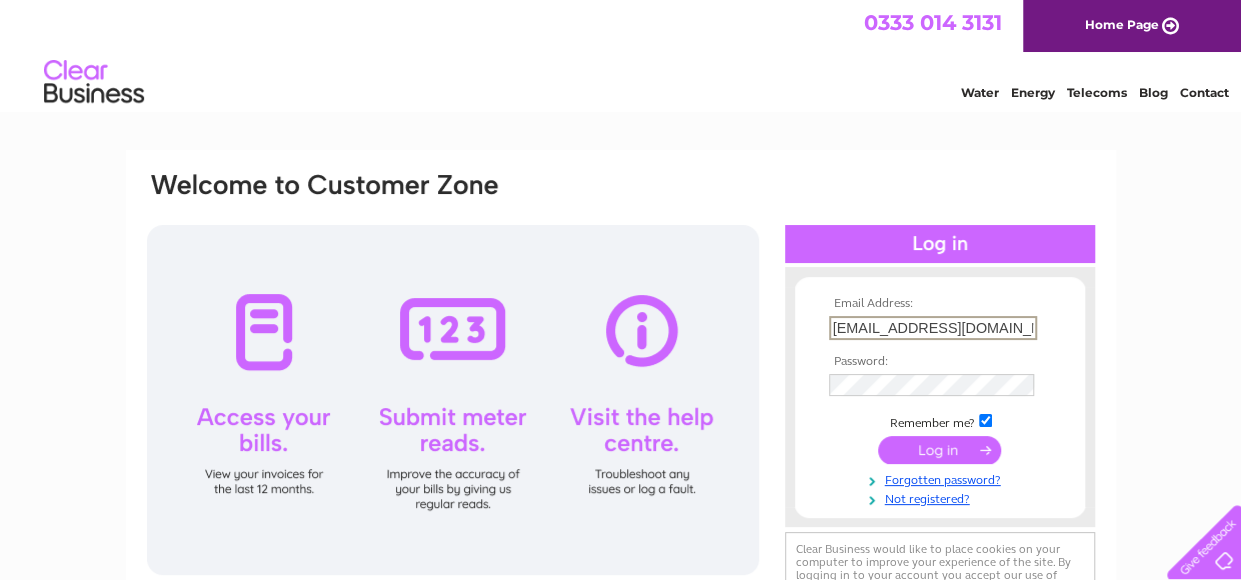 scroll, scrollTop: 0, scrollLeft: 19, axis: horizontal 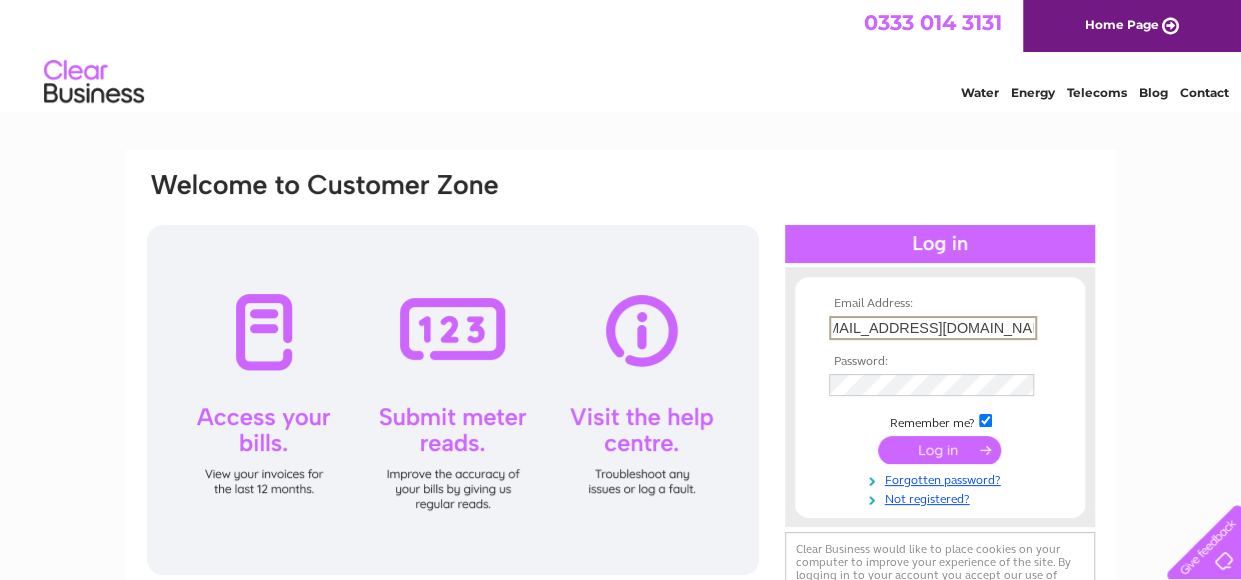 type on "fionammacdonald@btinterent.com" 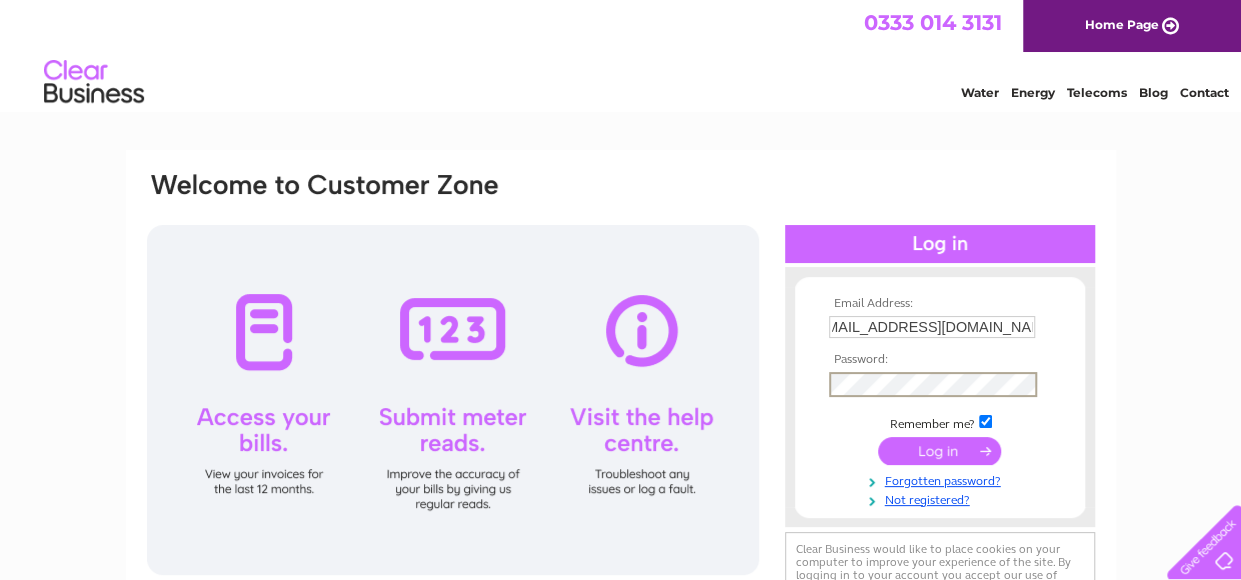 scroll, scrollTop: 0, scrollLeft: 0, axis: both 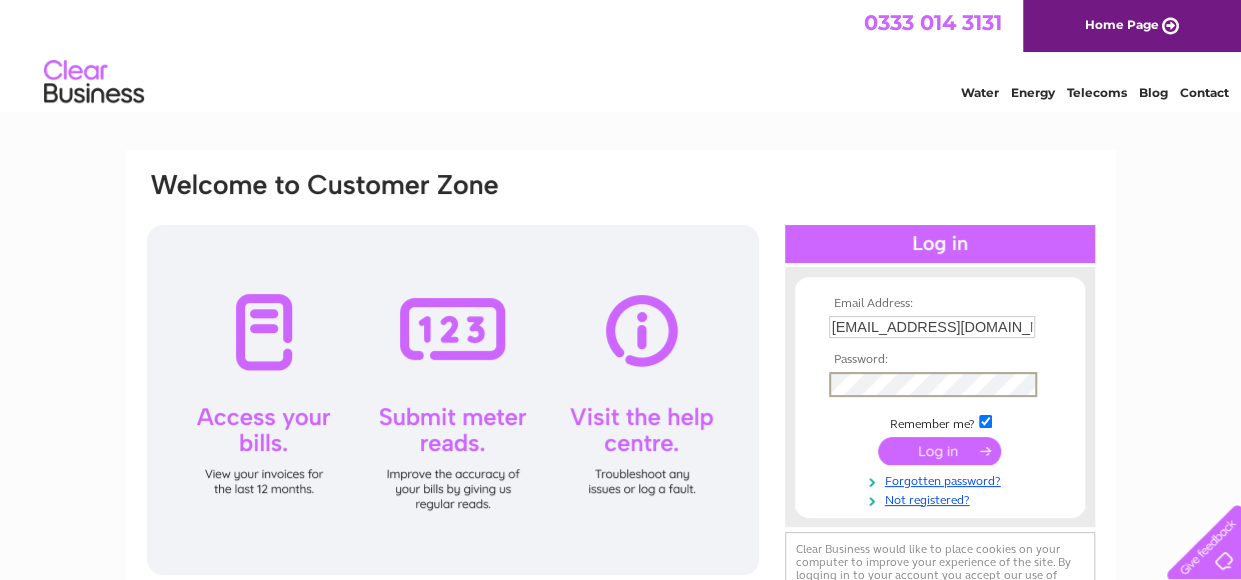 click at bounding box center (939, 451) 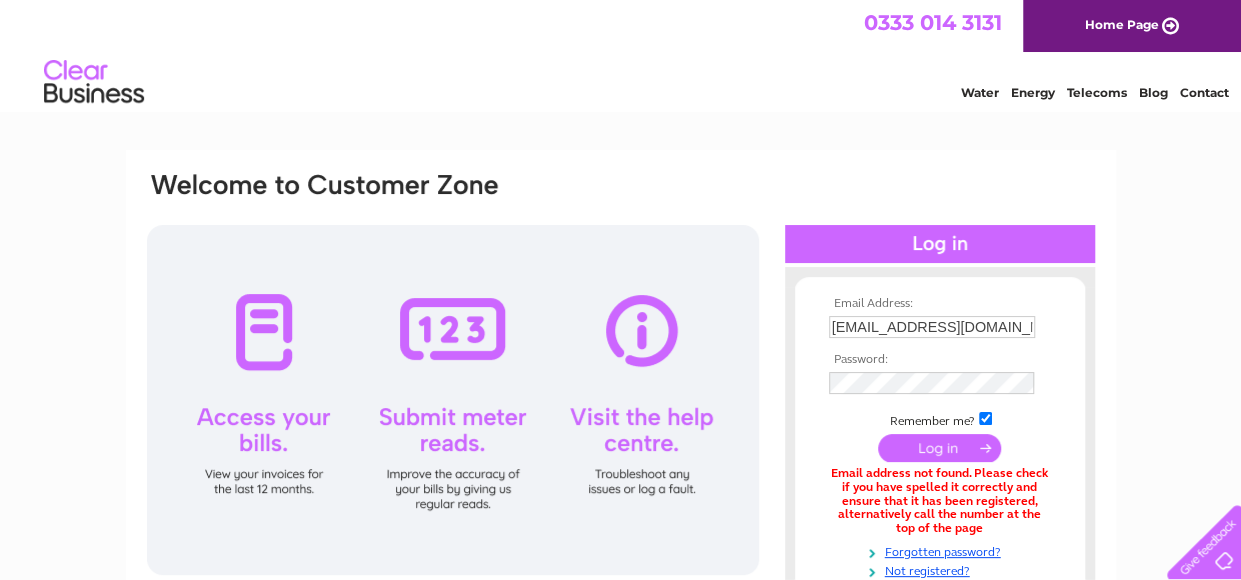 scroll, scrollTop: 0, scrollLeft: 0, axis: both 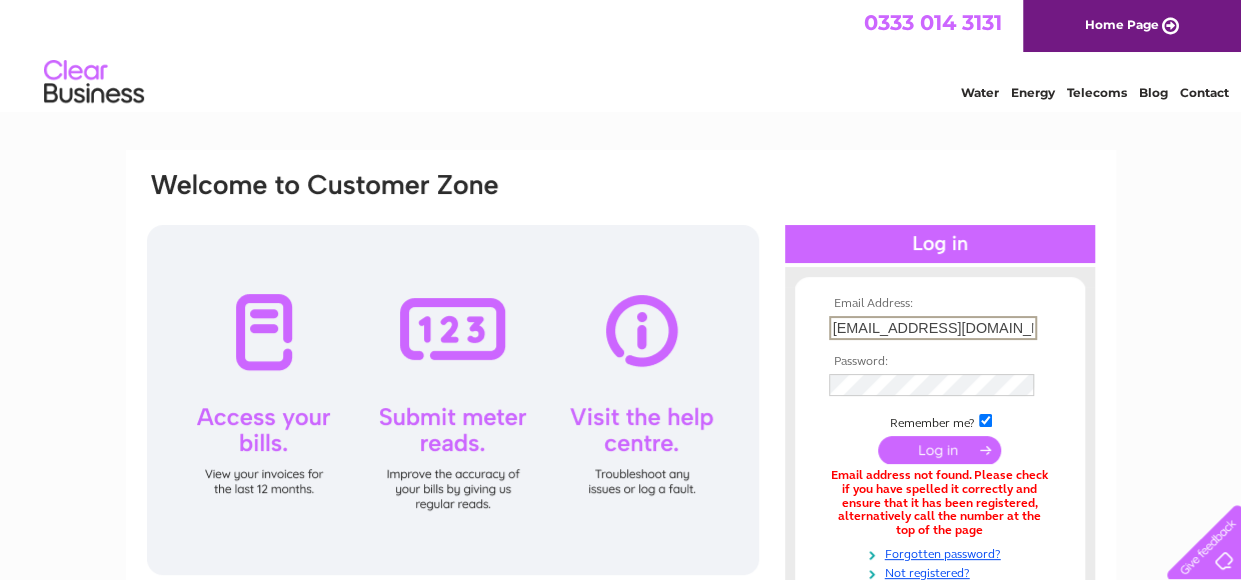 click on "fionammacdonald@btinterent.com" at bounding box center [933, 328] 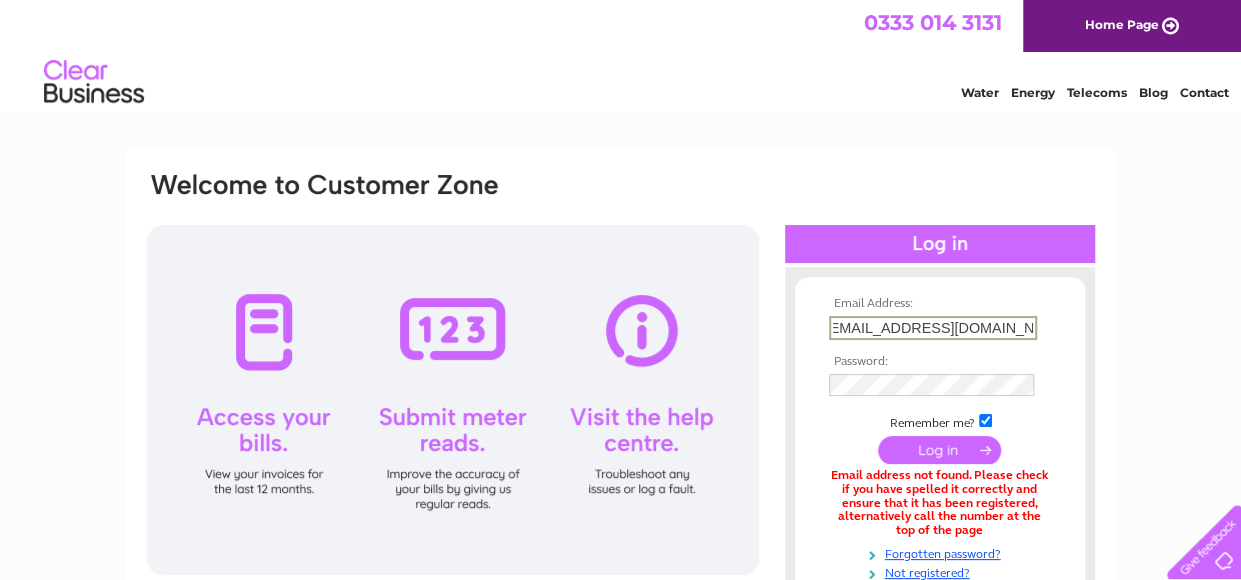 scroll, scrollTop: 0, scrollLeft: 19, axis: horizontal 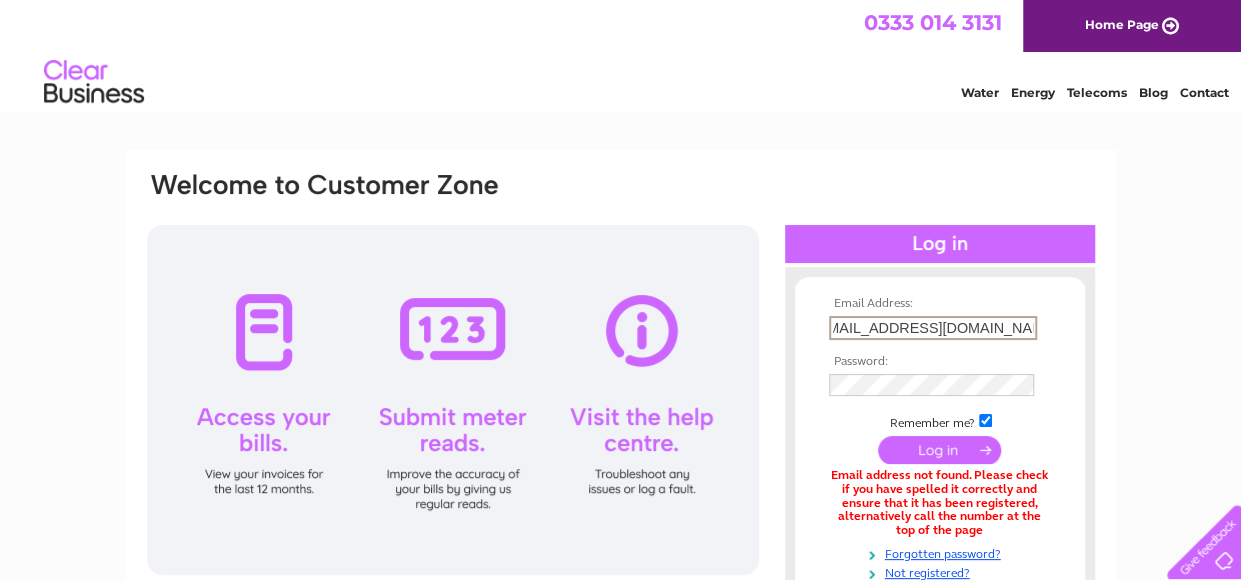 type on "fionammacdonald@btinternet.com" 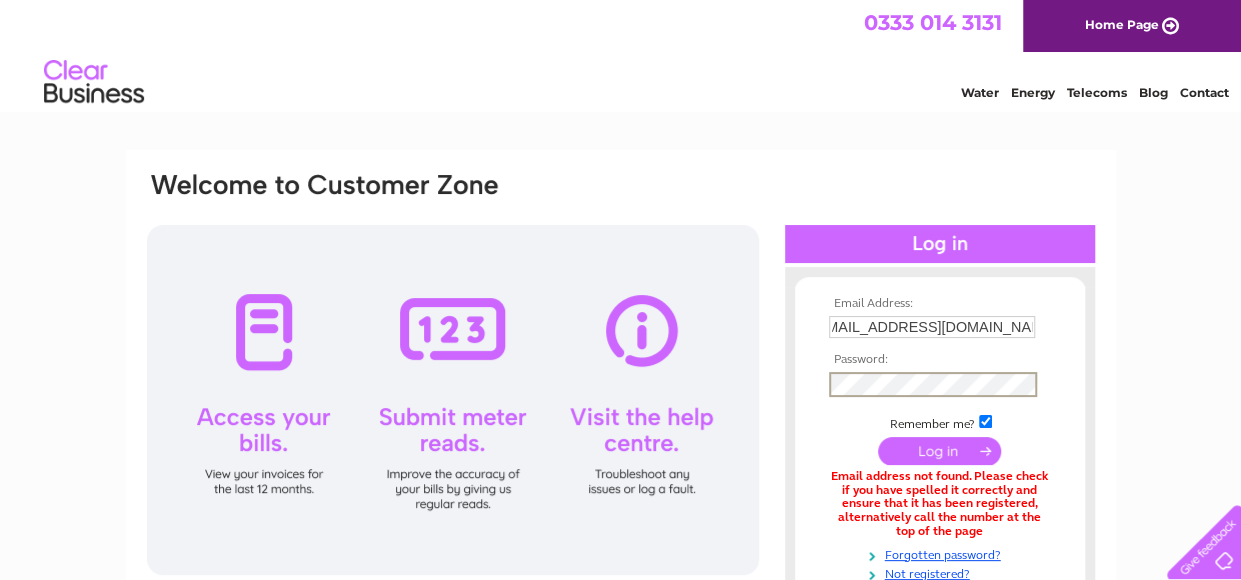 scroll, scrollTop: 0, scrollLeft: 0, axis: both 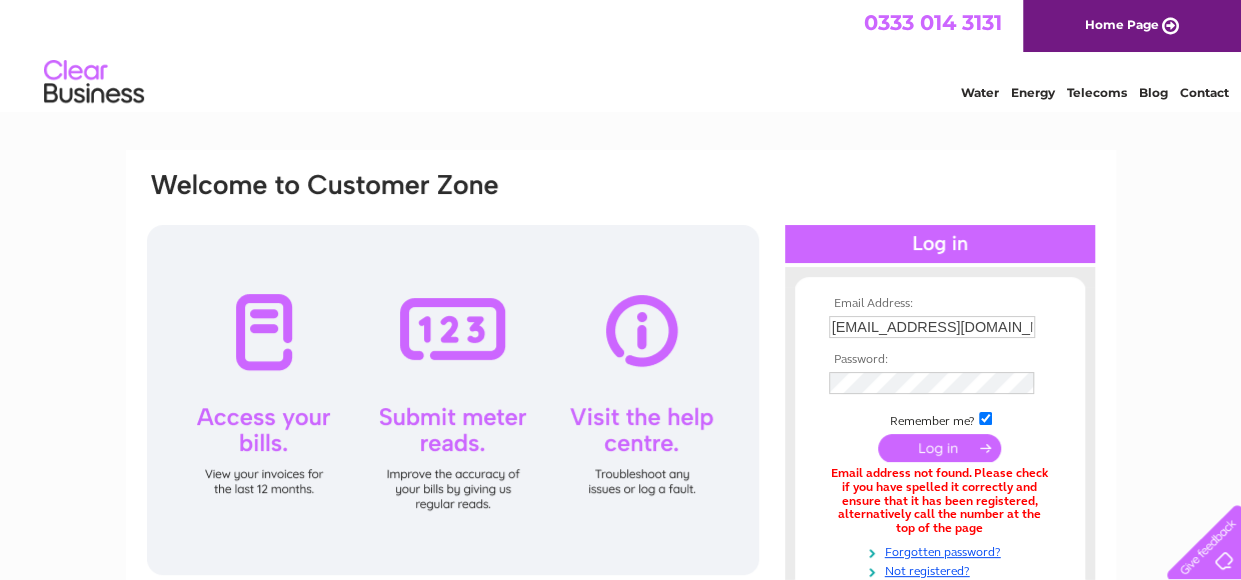click at bounding box center [939, 448] 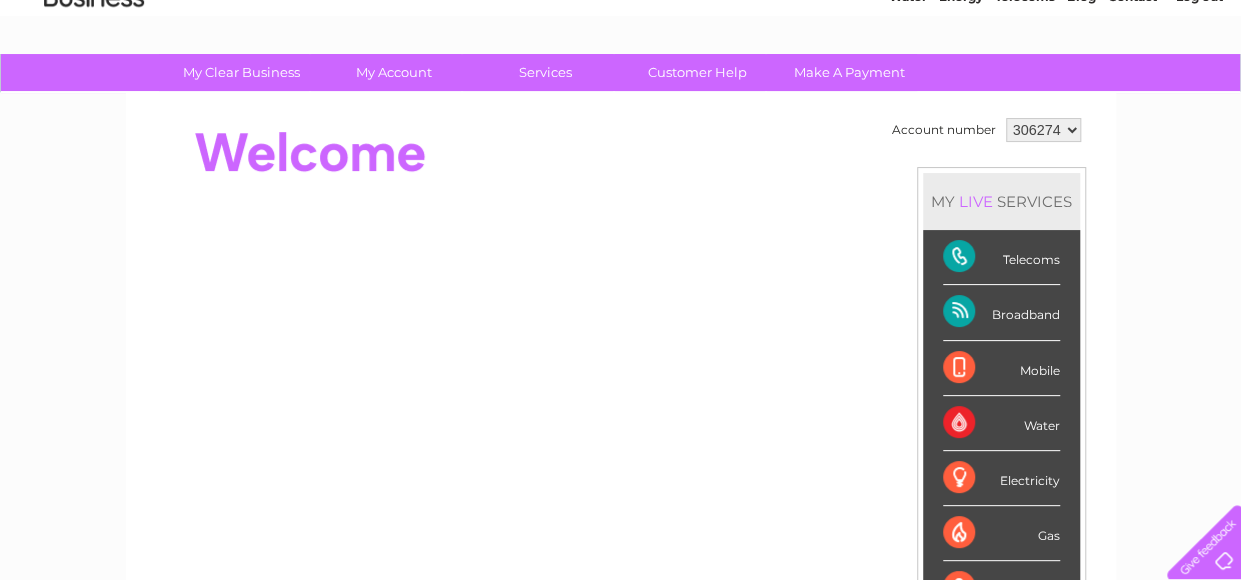 scroll, scrollTop: 0, scrollLeft: 0, axis: both 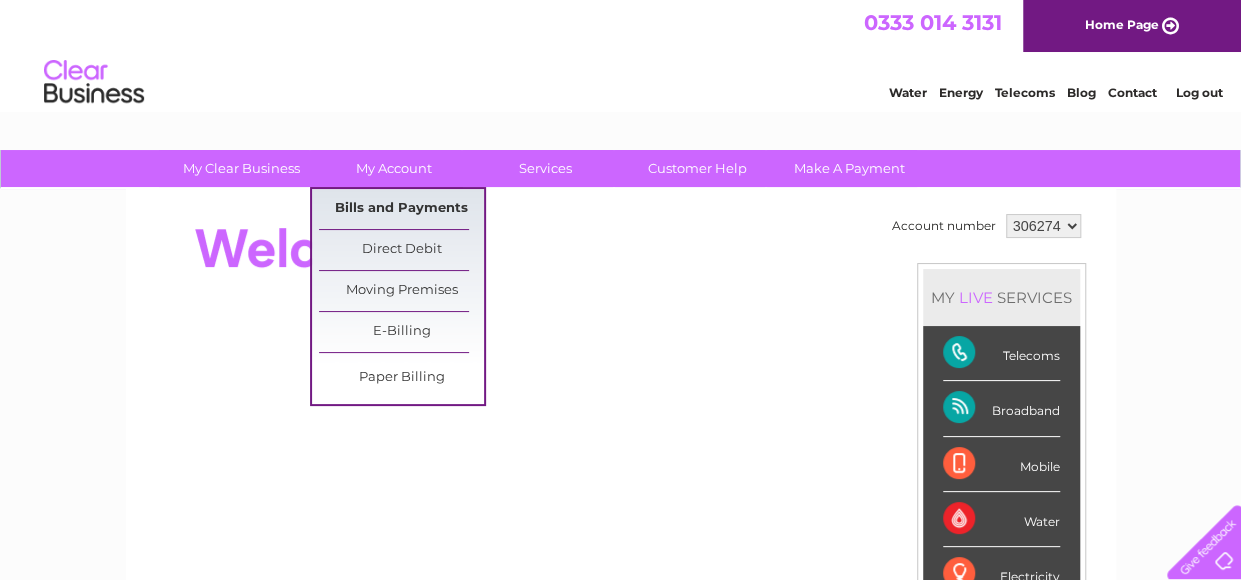 click on "Bills and Payments" at bounding box center (401, 209) 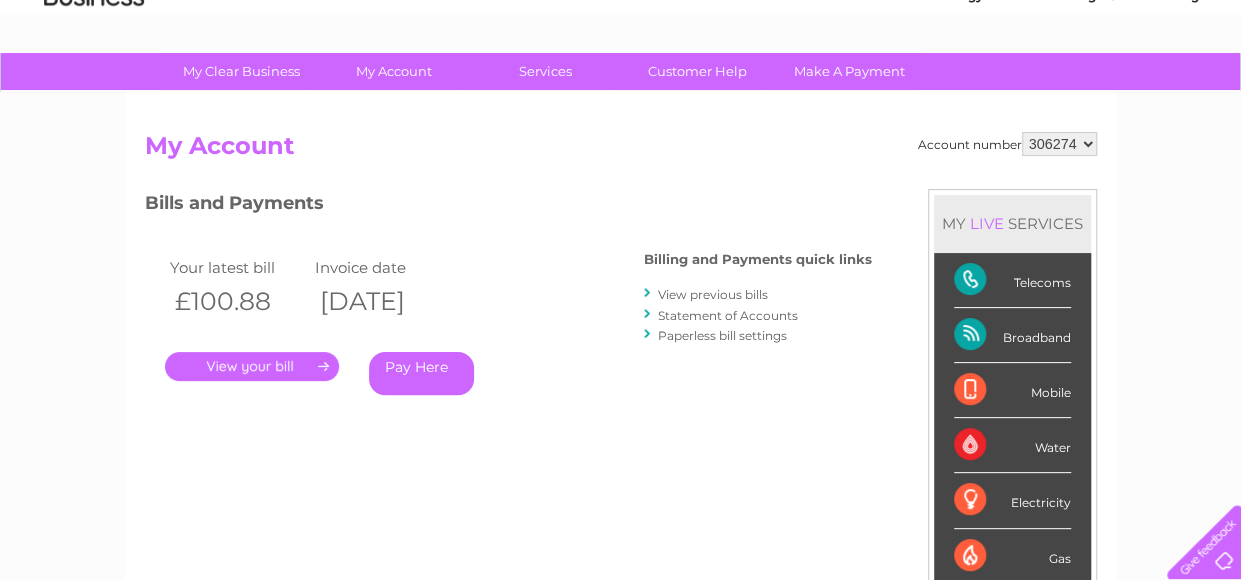 scroll, scrollTop: 100, scrollLeft: 0, axis: vertical 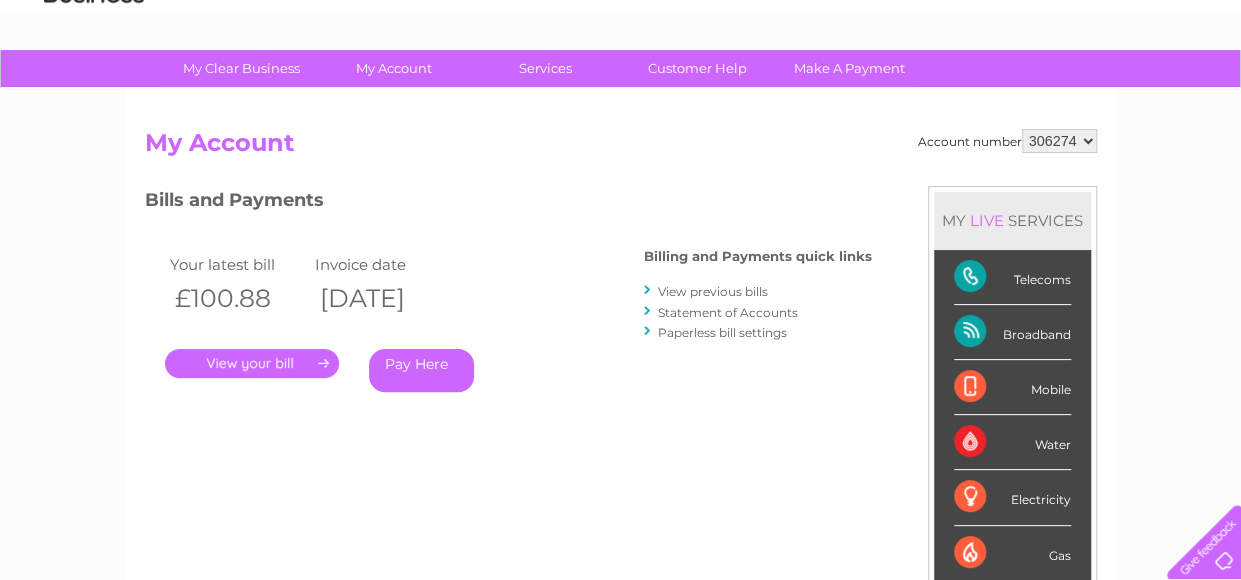 click on "View previous bills" at bounding box center [713, 291] 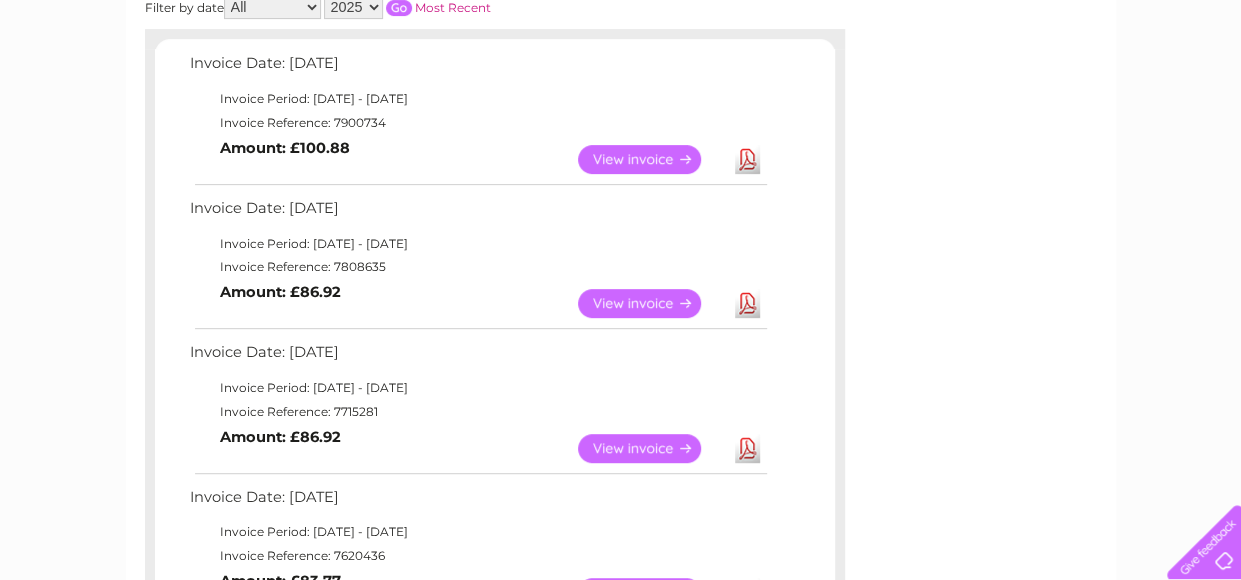 scroll, scrollTop: 300, scrollLeft: 0, axis: vertical 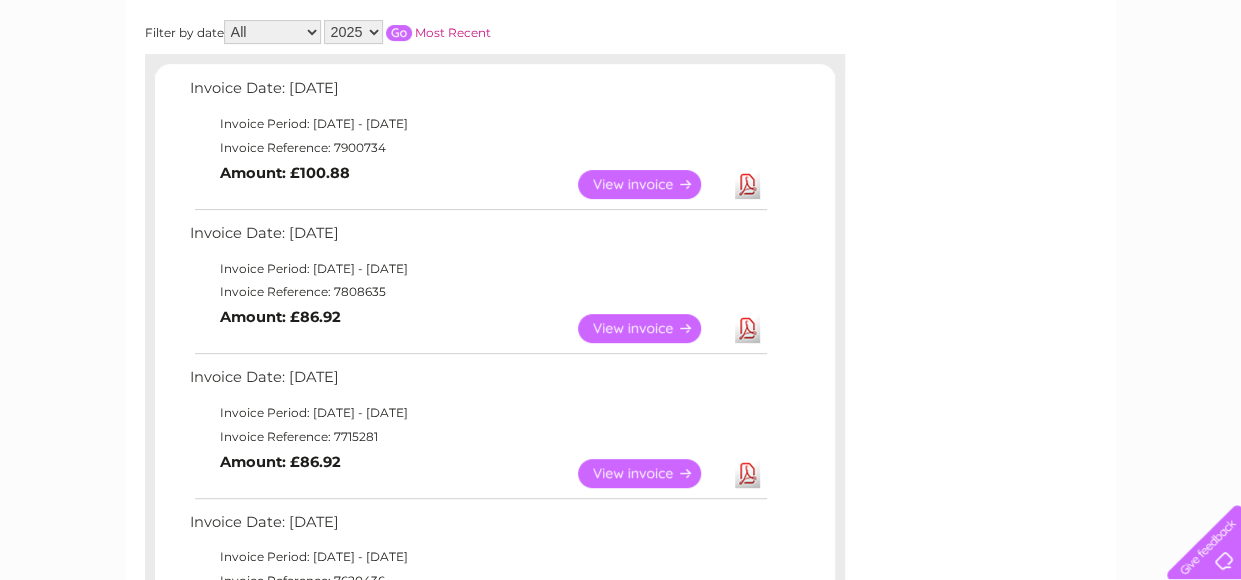 click on "View" at bounding box center (651, 328) 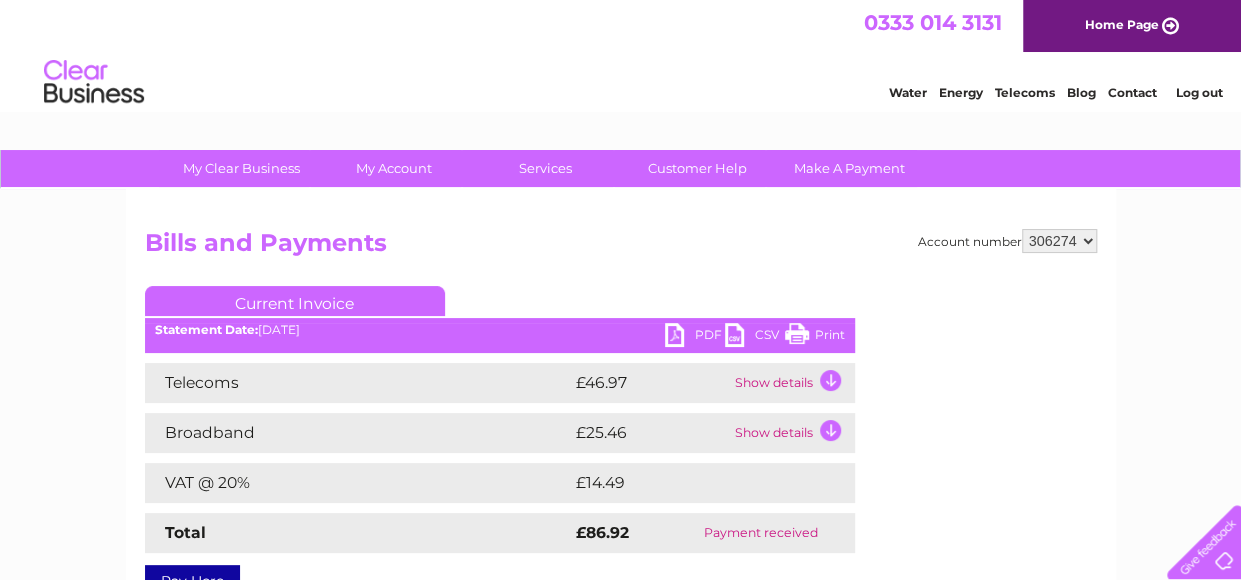scroll, scrollTop: 0, scrollLeft: 0, axis: both 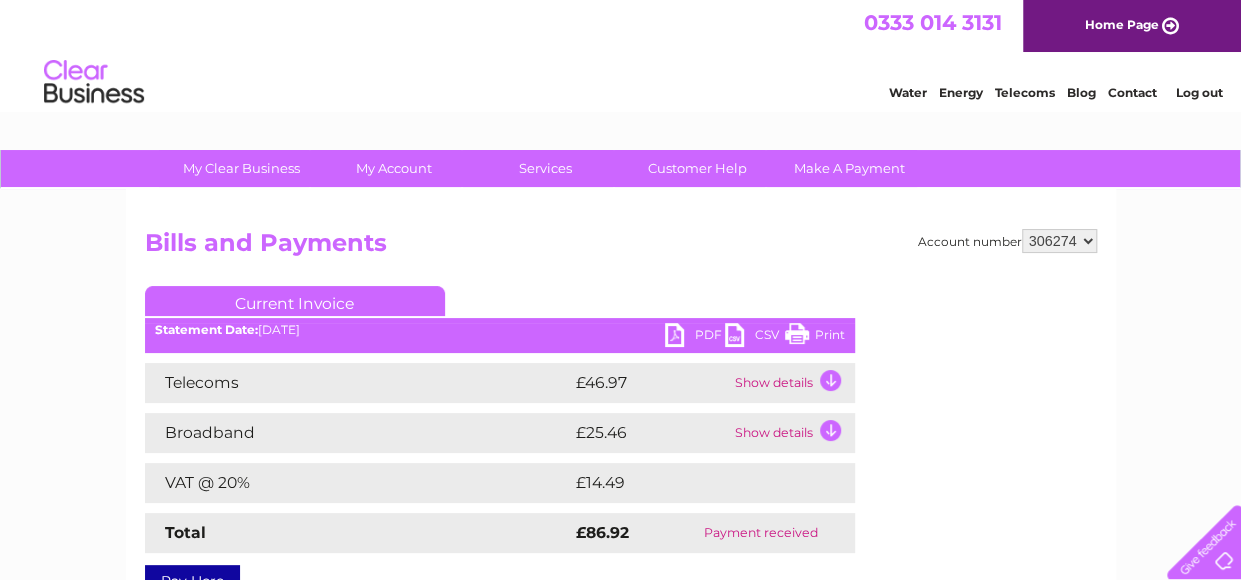 click on "Show details" at bounding box center [792, 383] 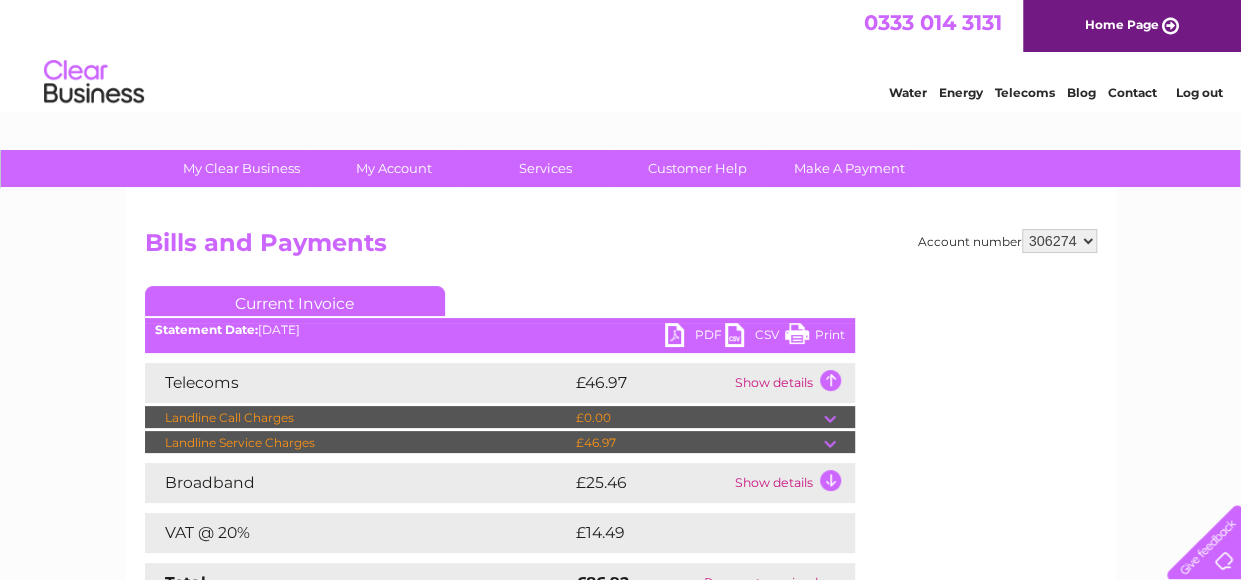 click on "Show details" at bounding box center (792, 483) 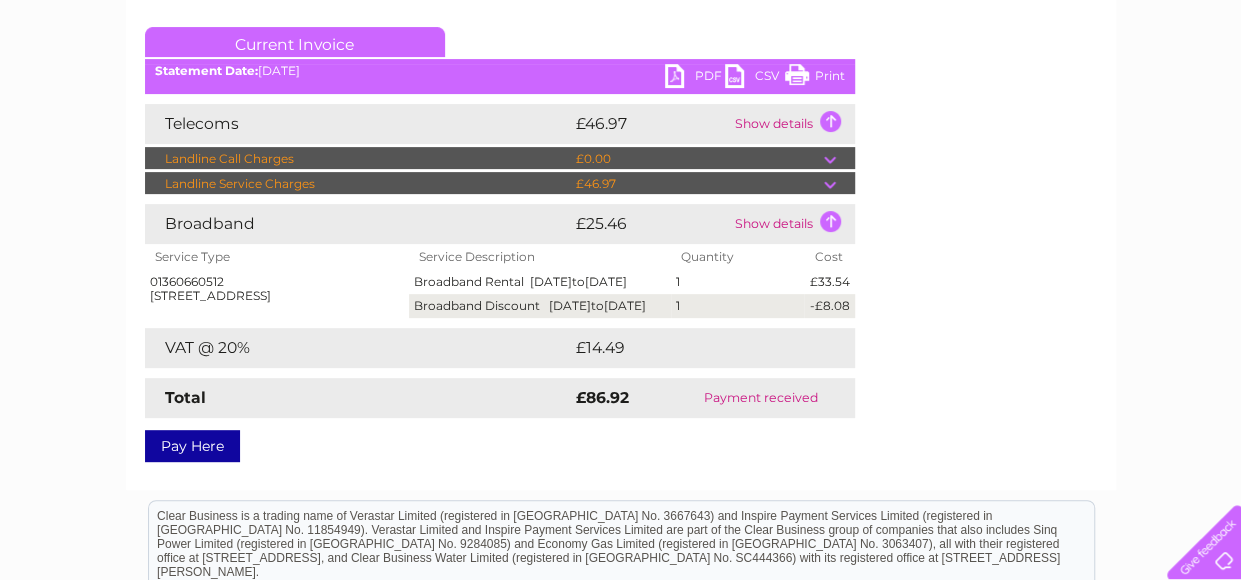 scroll, scrollTop: 100, scrollLeft: 0, axis: vertical 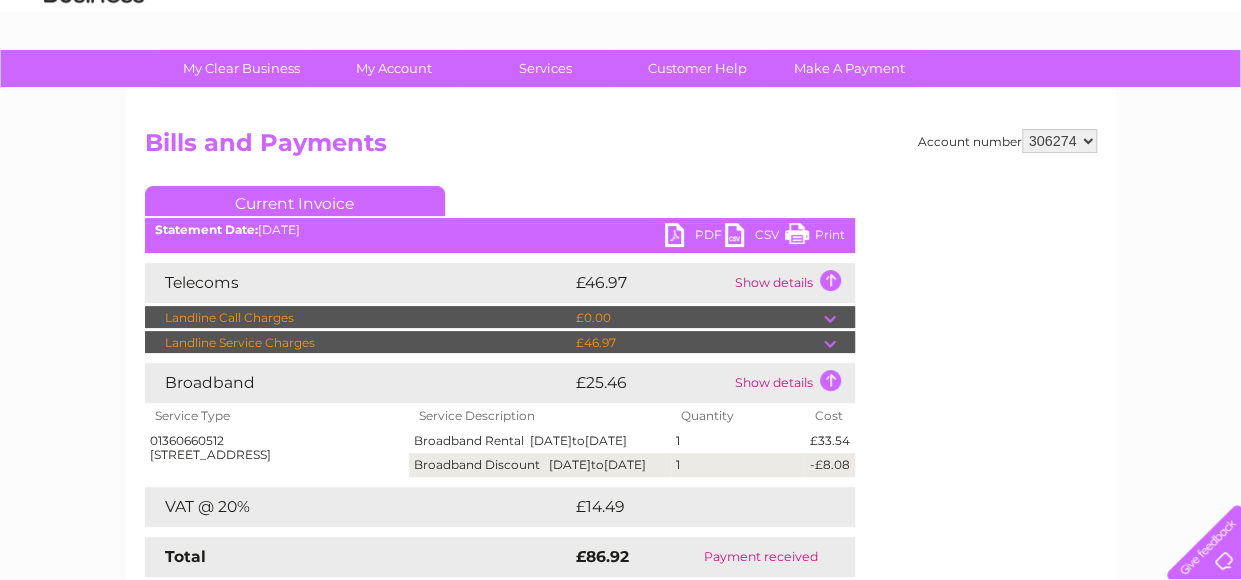 click on "Print" at bounding box center [815, 237] 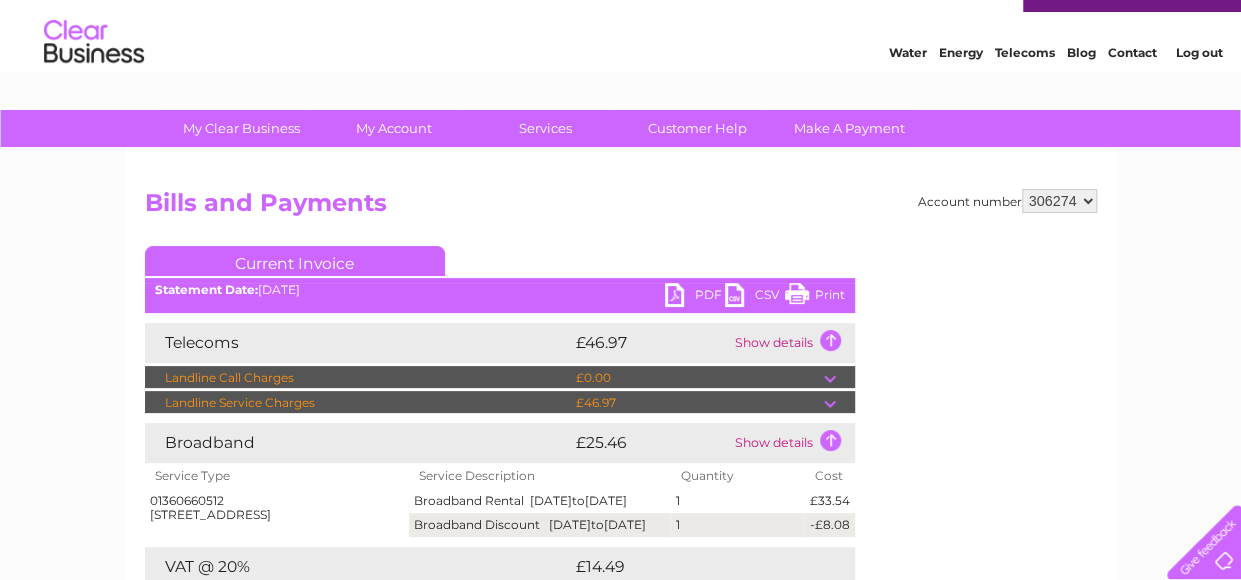 scroll, scrollTop: 0, scrollLeft: 0, axis: both 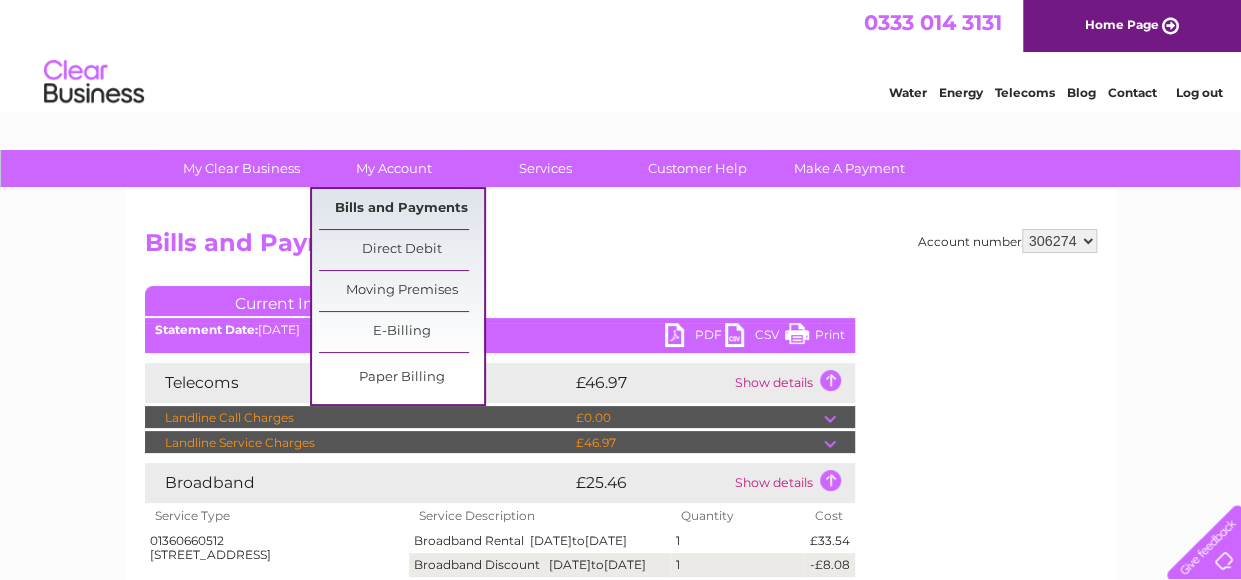 click on "Bills and Payments" at bounding box center [401, 209] 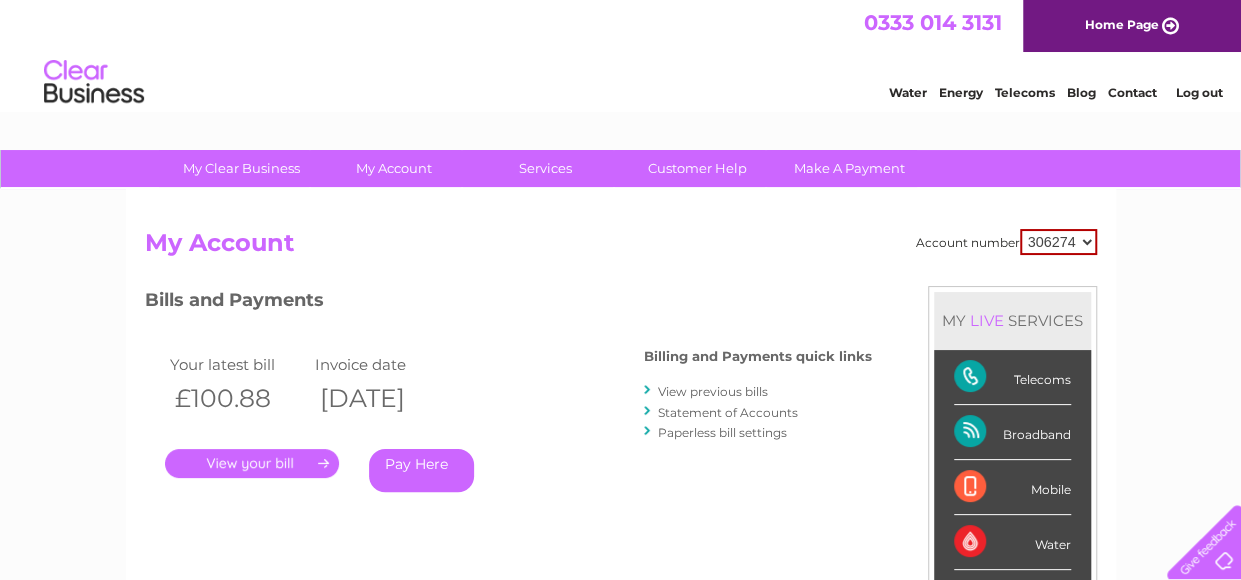 scroll, scrollTop: 0, scrollLeft: 0, axis: both 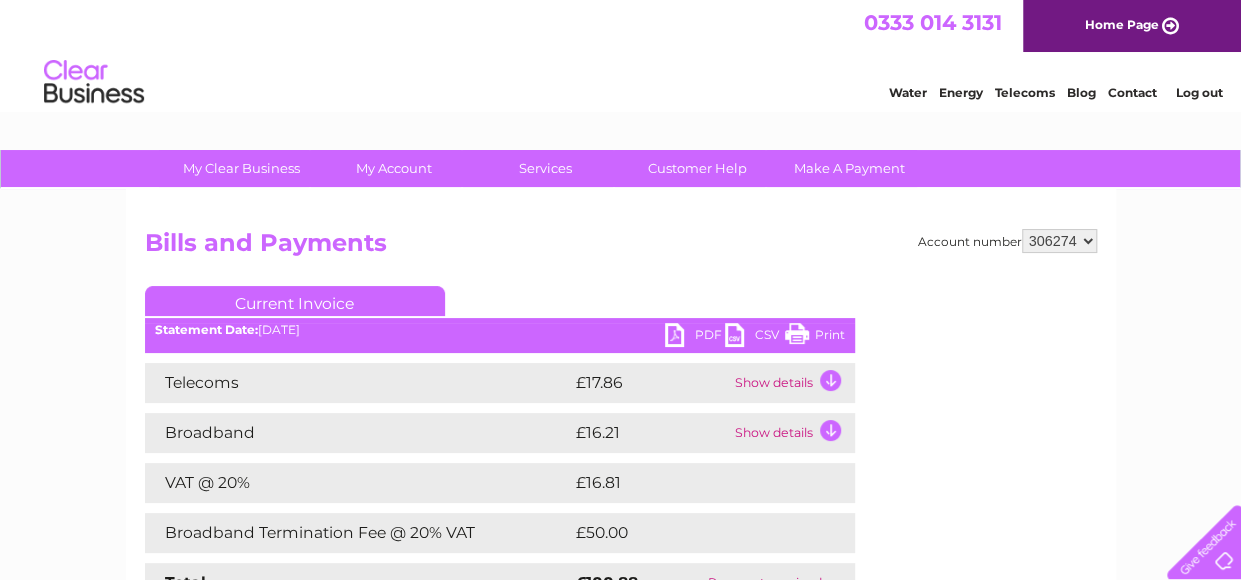 click on "Show details" at bounding box center (792, 383) 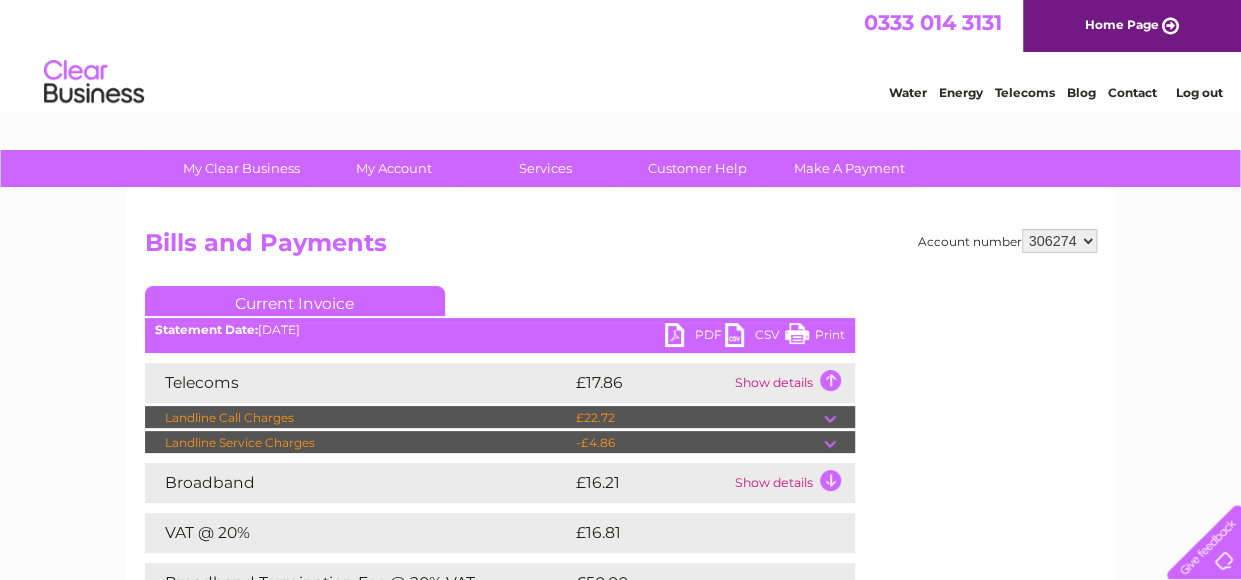 click on "Show details" at bounding box center (792, 483) 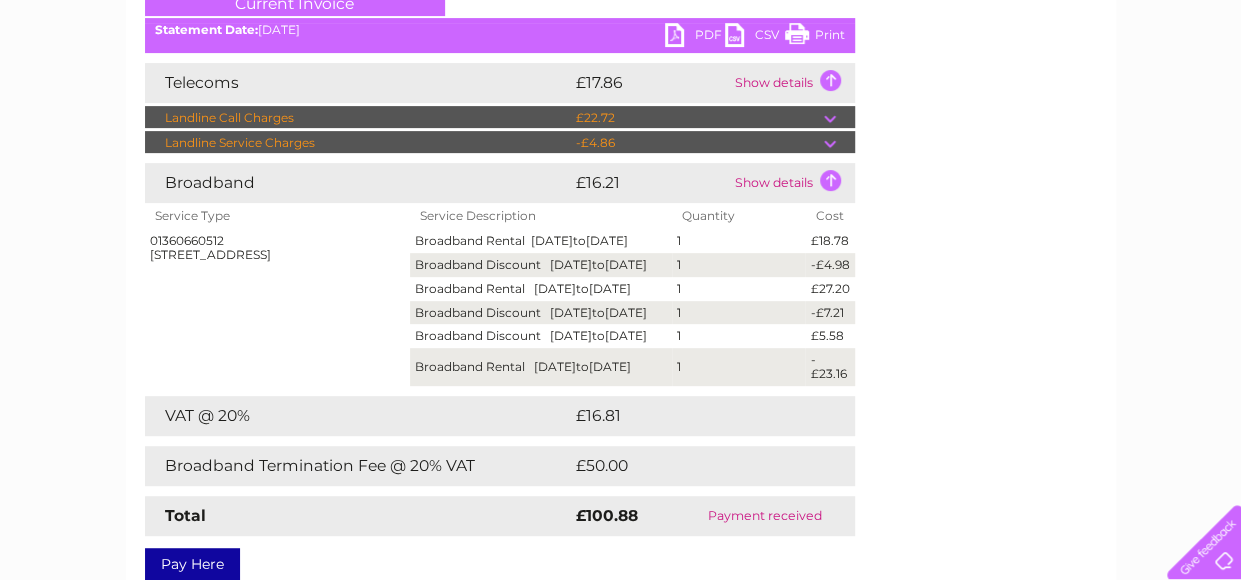 scroll, scrollTop: 0, scrollLeft: 0, axis: both 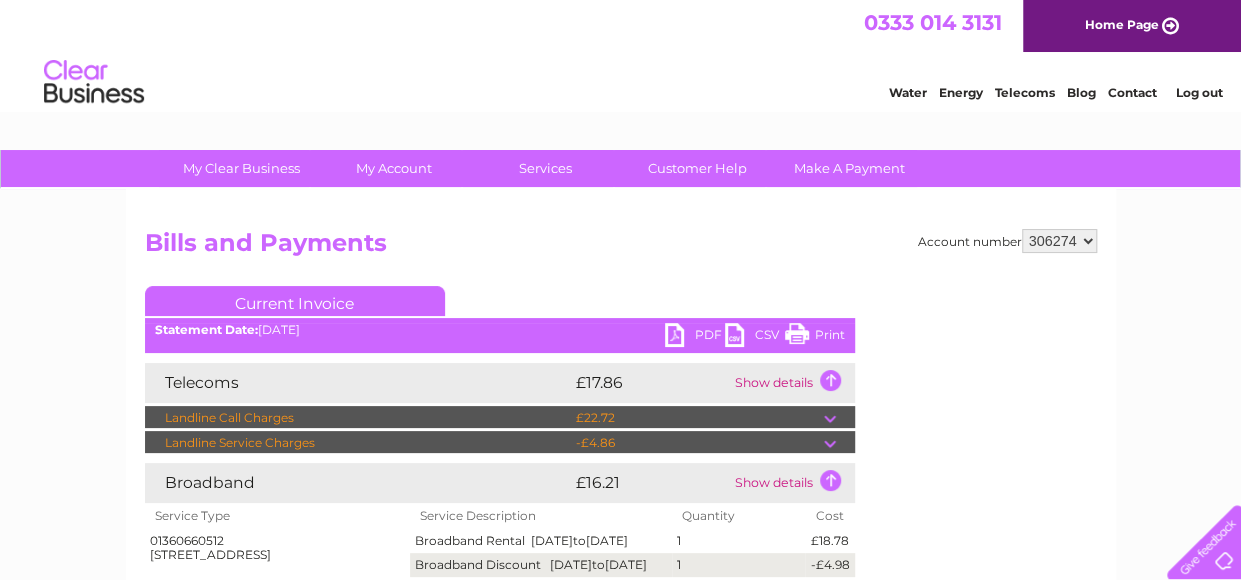click on "Print" at bounding box center (815, 337) 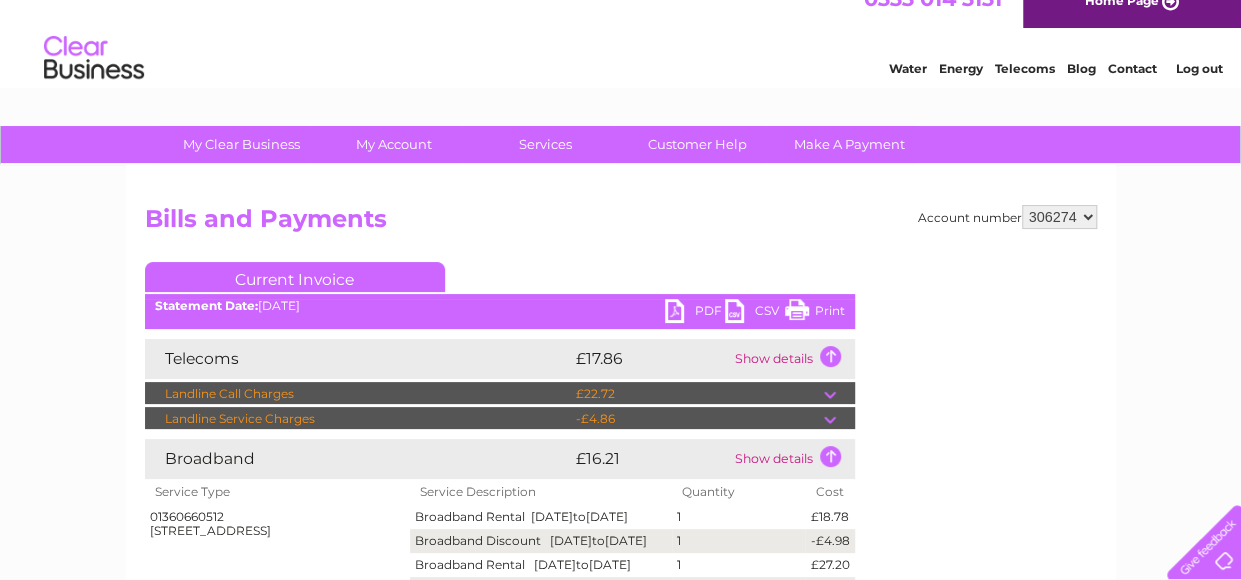 scroll, scrollTop: 0, scrollLeft: 0, axis: both 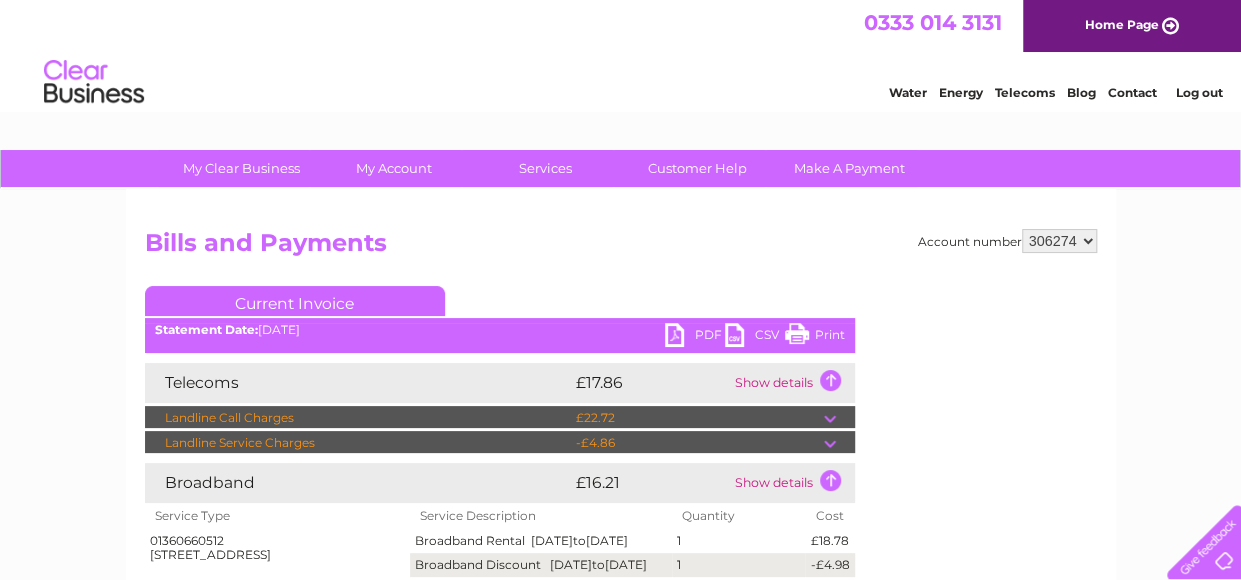 click on "Log out" at bounding box center (1198, 92) 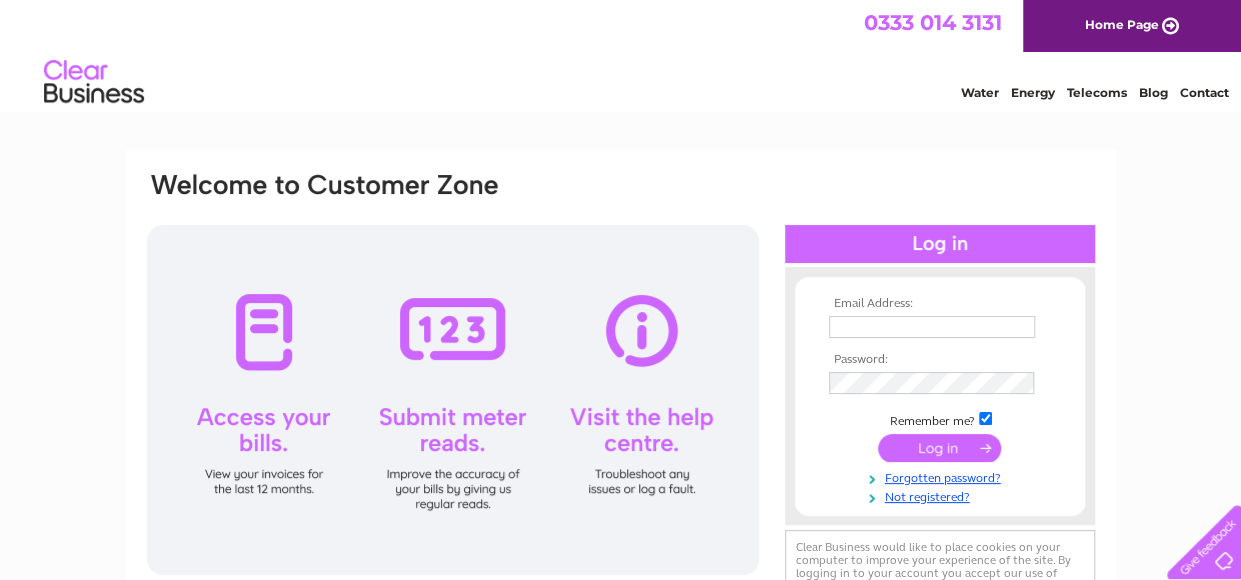 scroll, scrollTop: 0, scrollLeft: 0, axis: both 